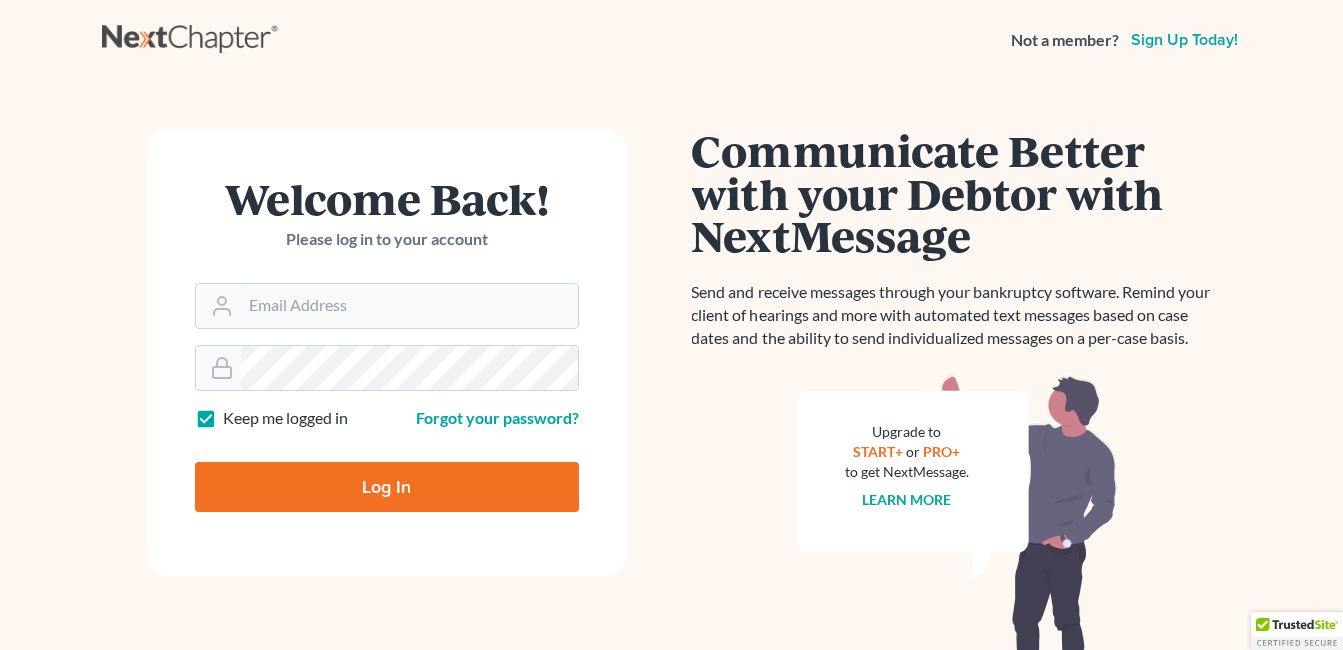 scroll, scrollTop: 0, scrollLeft: 0, axis: both 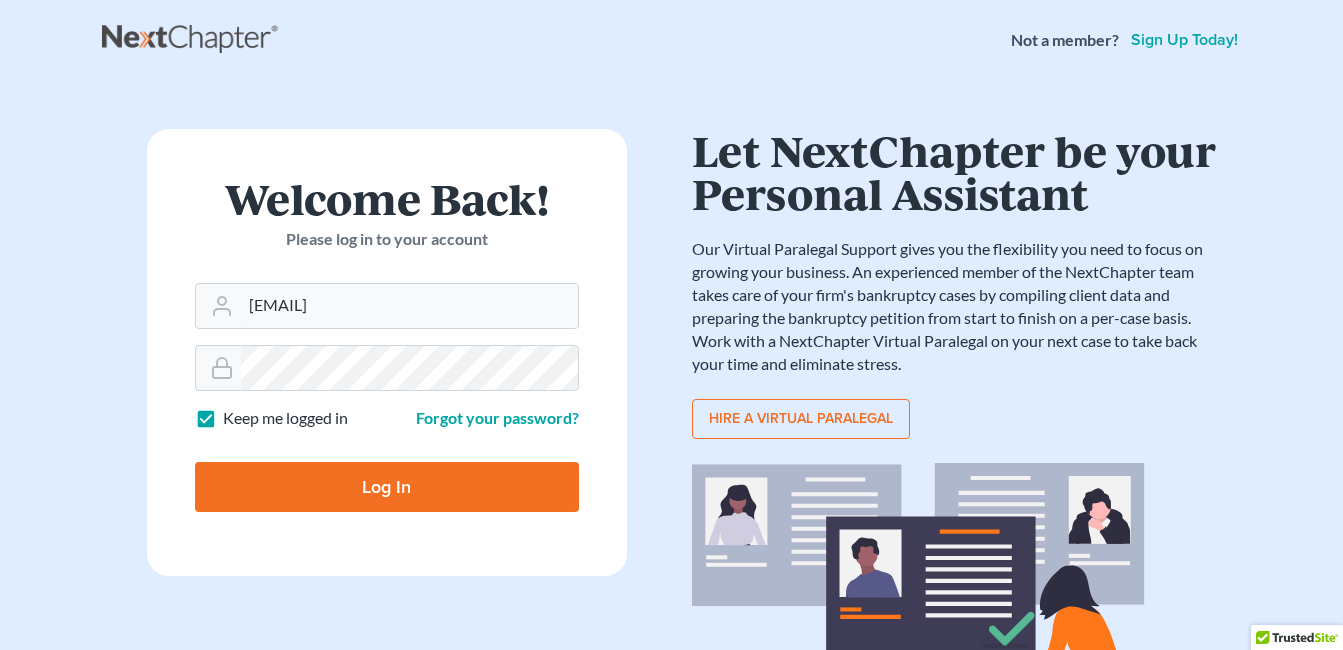 click on "Log In" at bounding box center [387, 487] 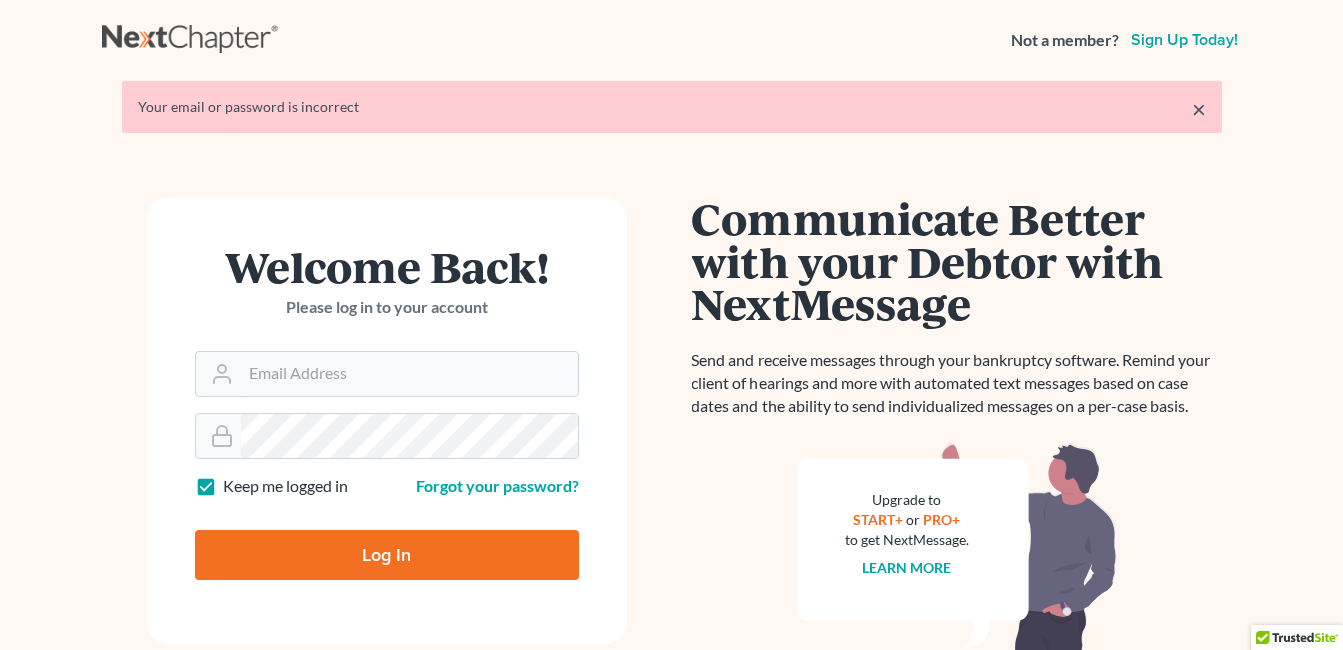 scroll, scrollTop: 0, scrollLeft: 0, axis: both 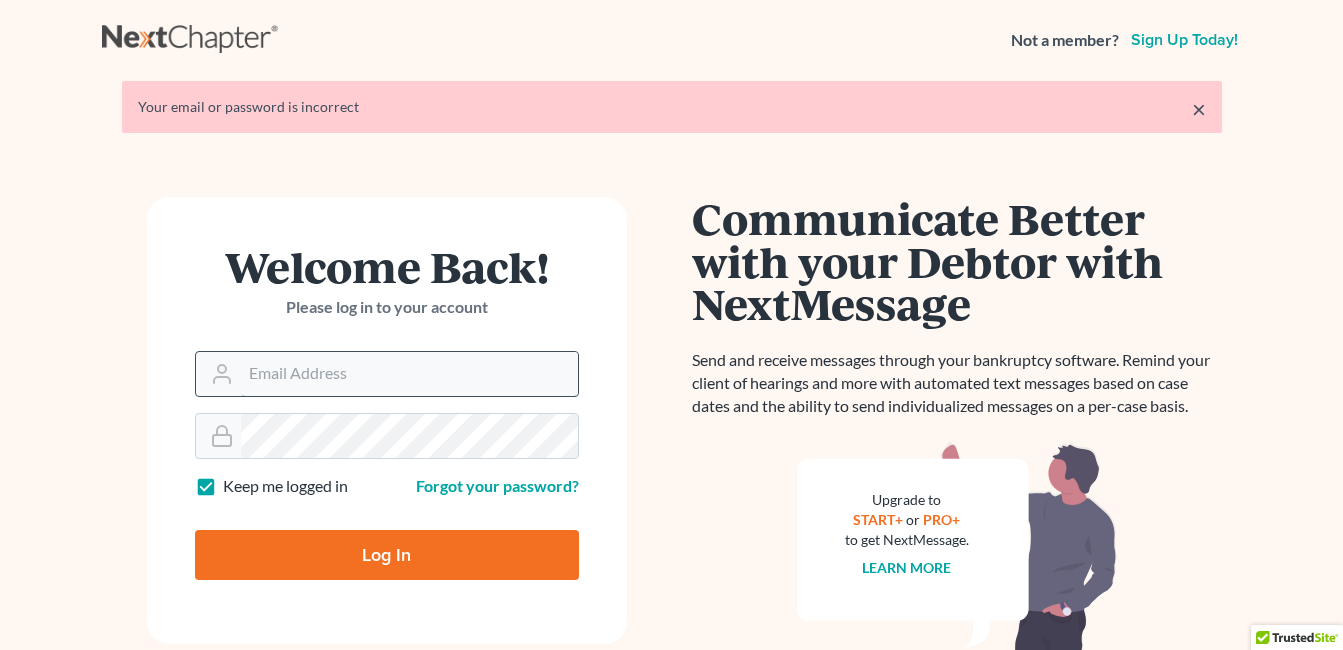 click on "Email Address" at bounding box center (409, 374) 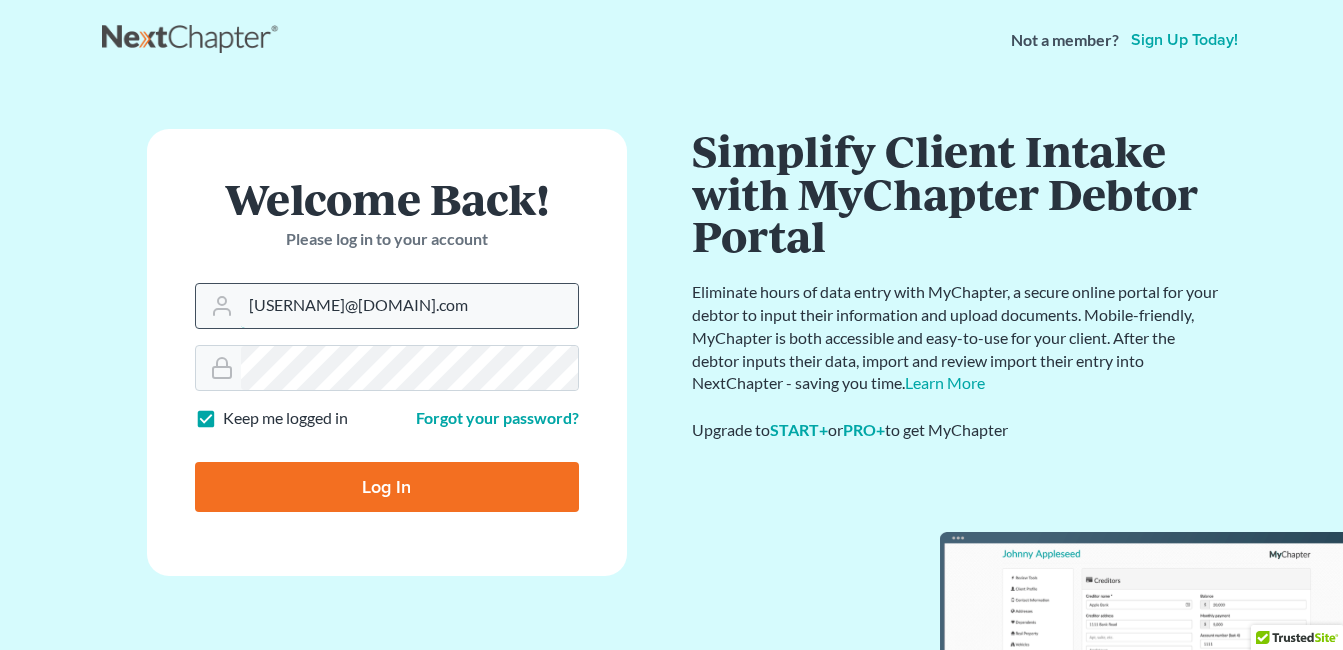 type on "ddowcett@gmail.com" 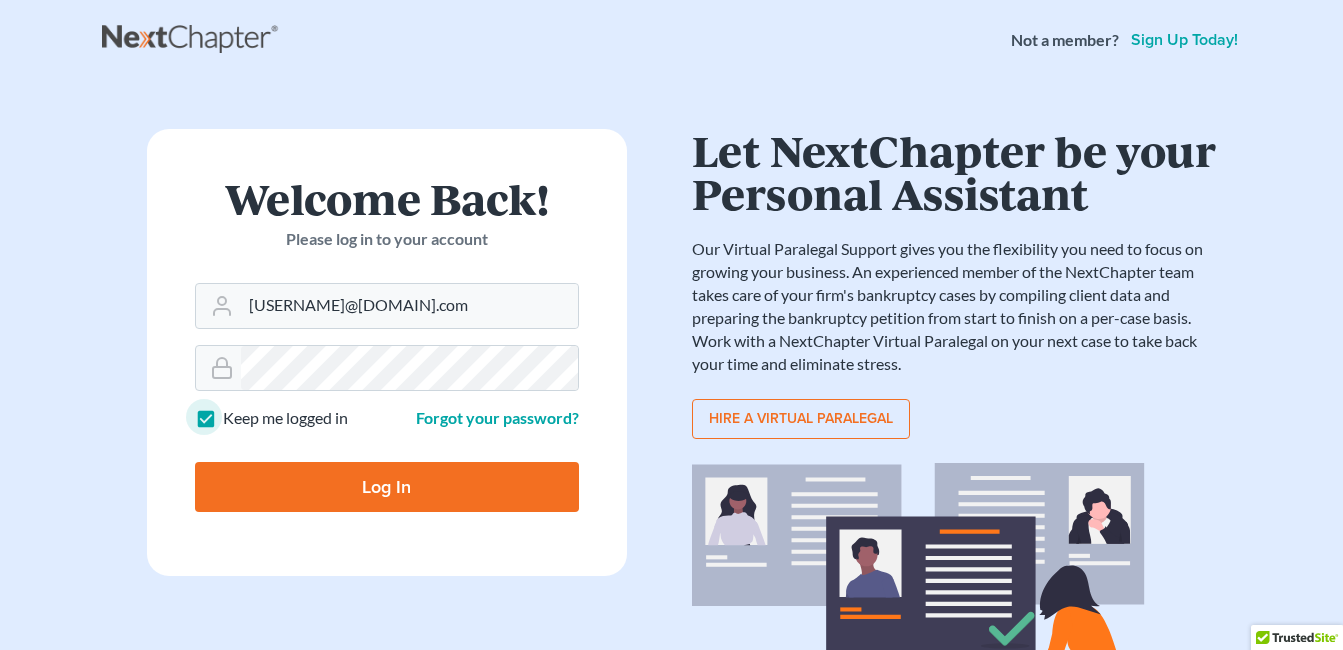 click on "Log In" at bounding box center (387, 487) 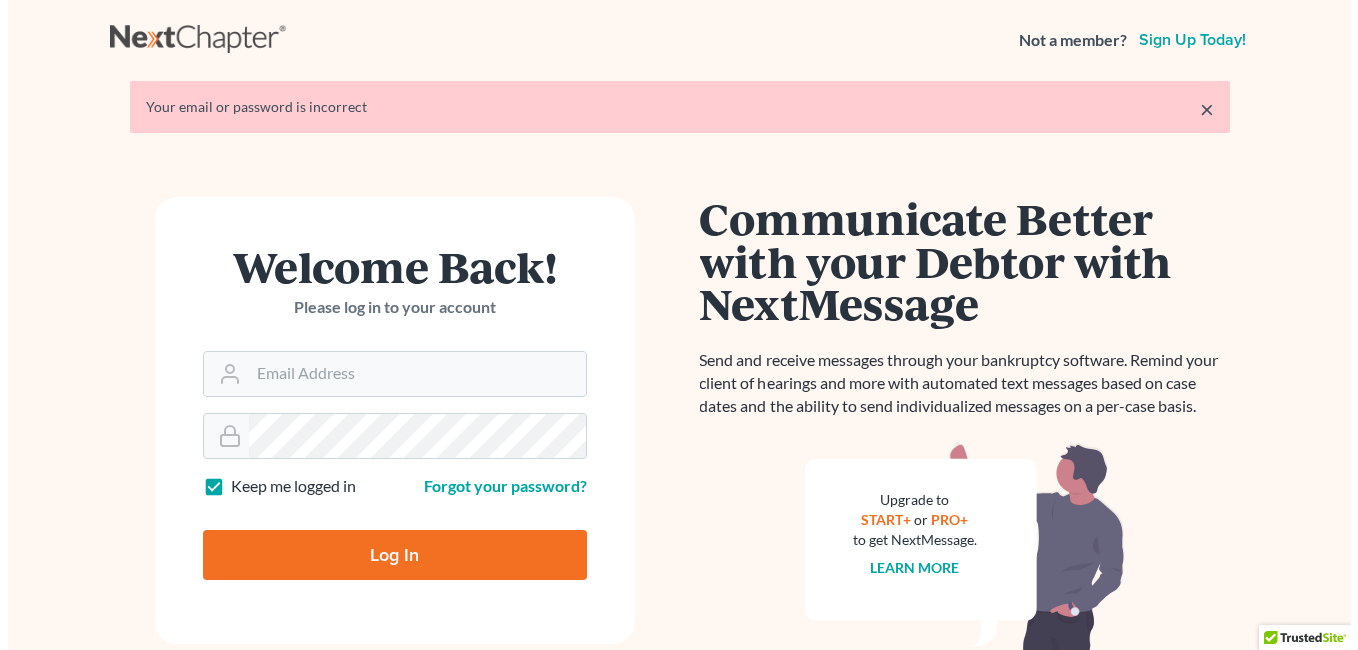 scroll, scrollTop: 0, scrollLeft: 0, axis: both 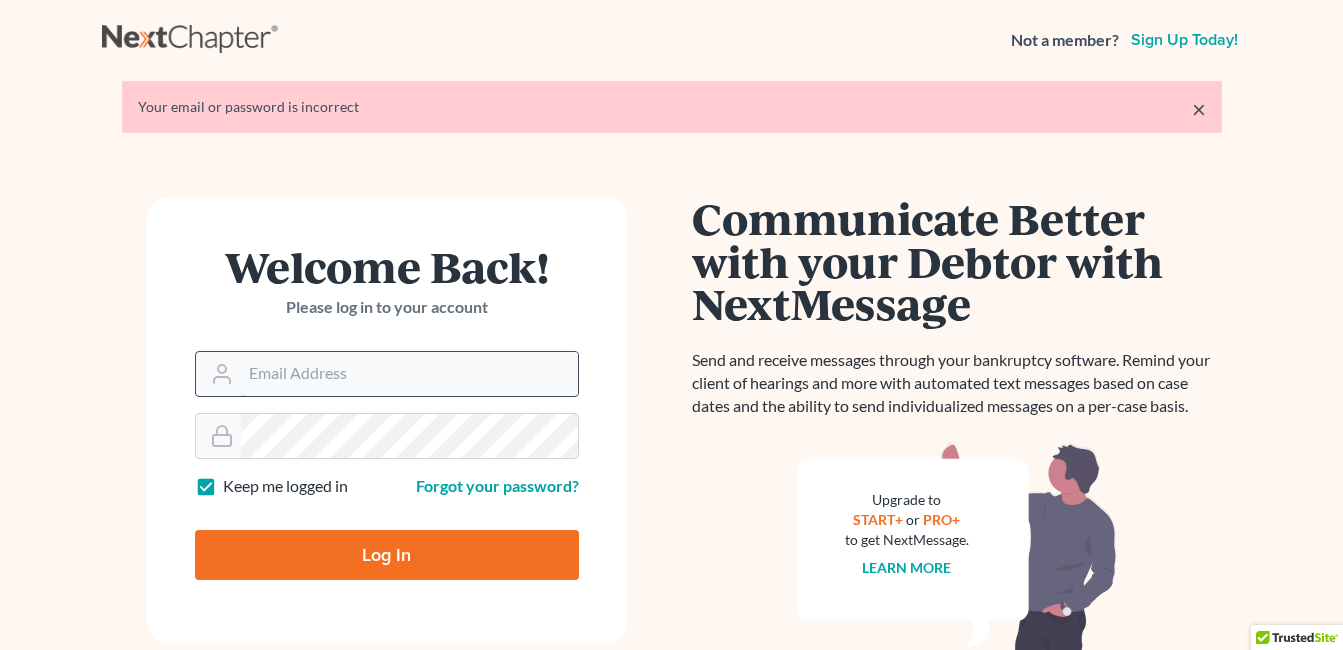 click on "Email Address" at bounding box center [409, 374] 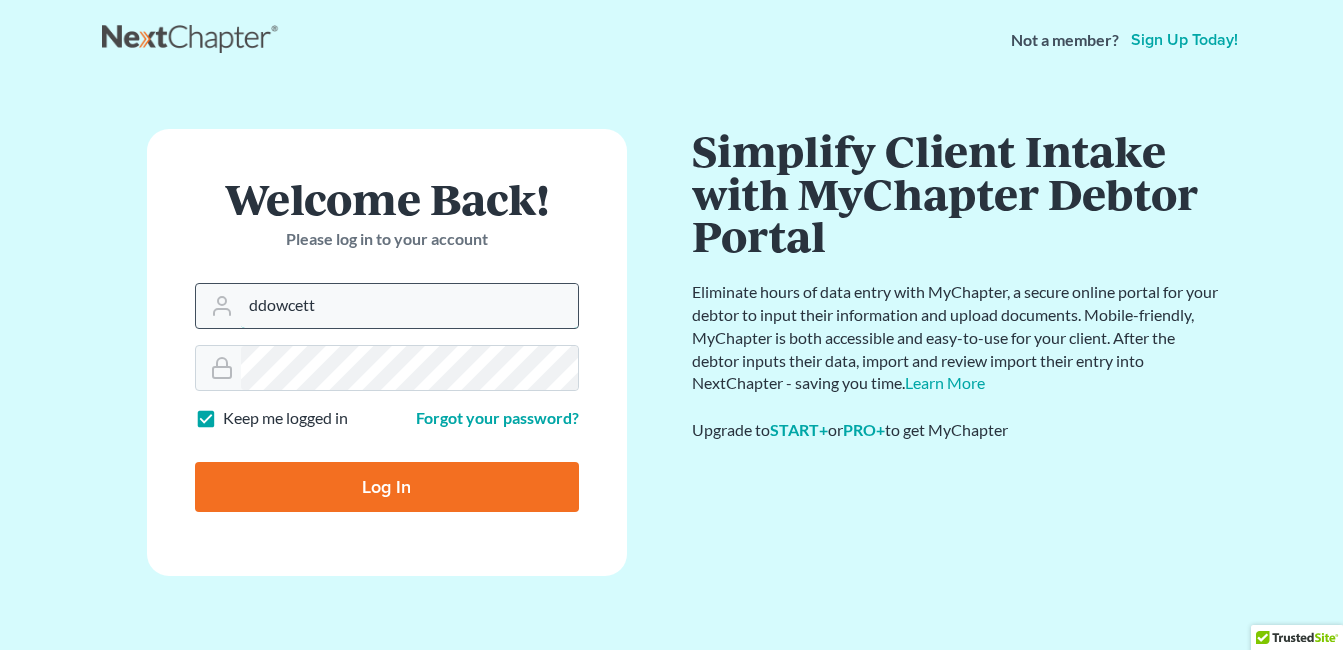 type on "ddowcett" 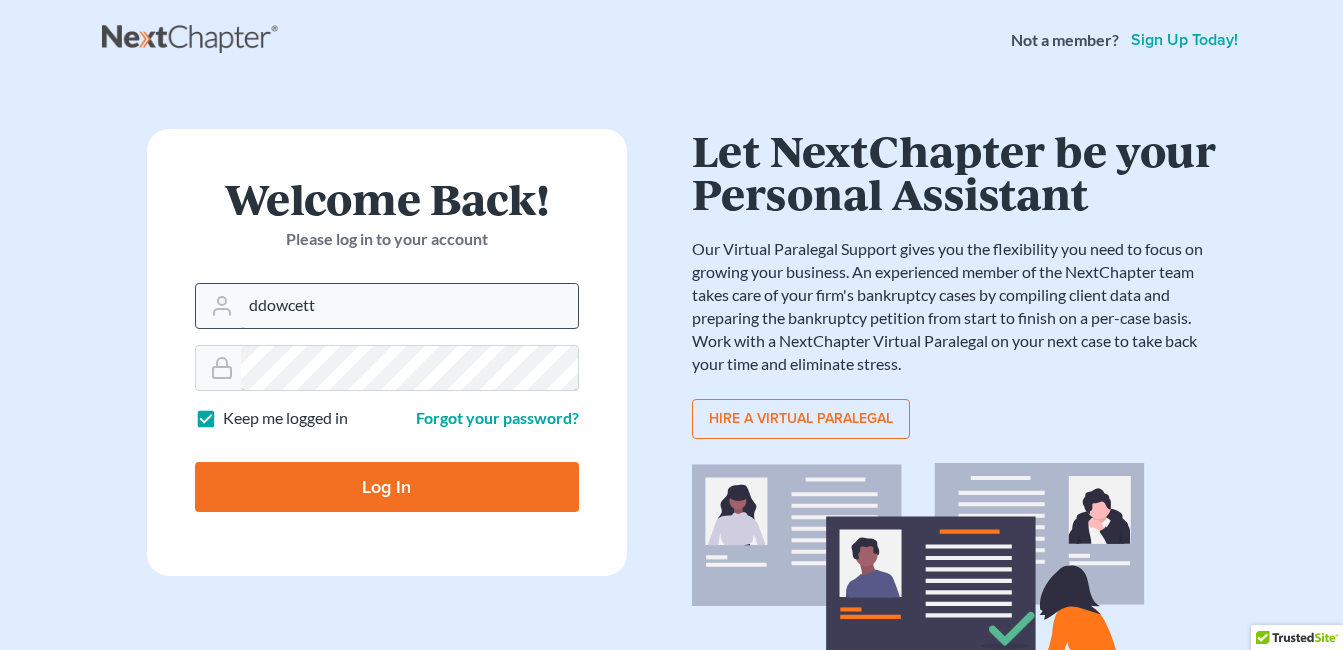 click on "Welcome Back! Please log in to your account Email Address ddowcett Password Keep me logged in Forgot your password? Log In" at bounding box center (387, 352) 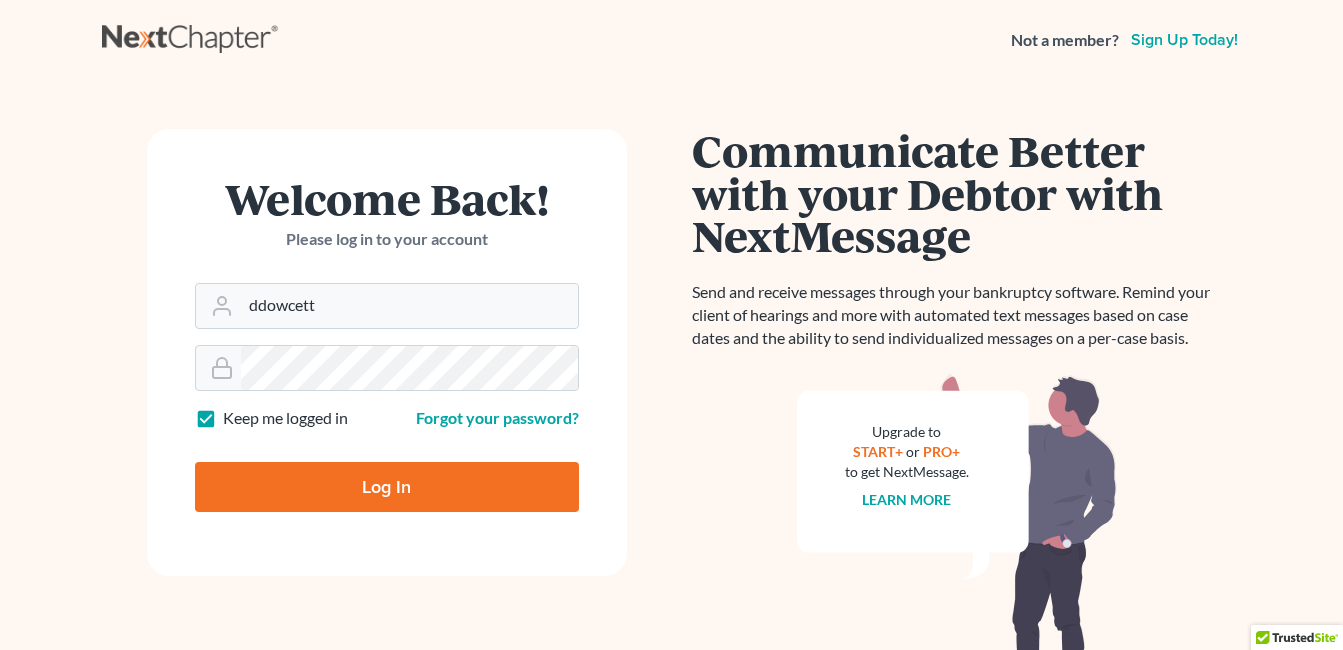 click on "Log In" at bounding box center (387, 487) 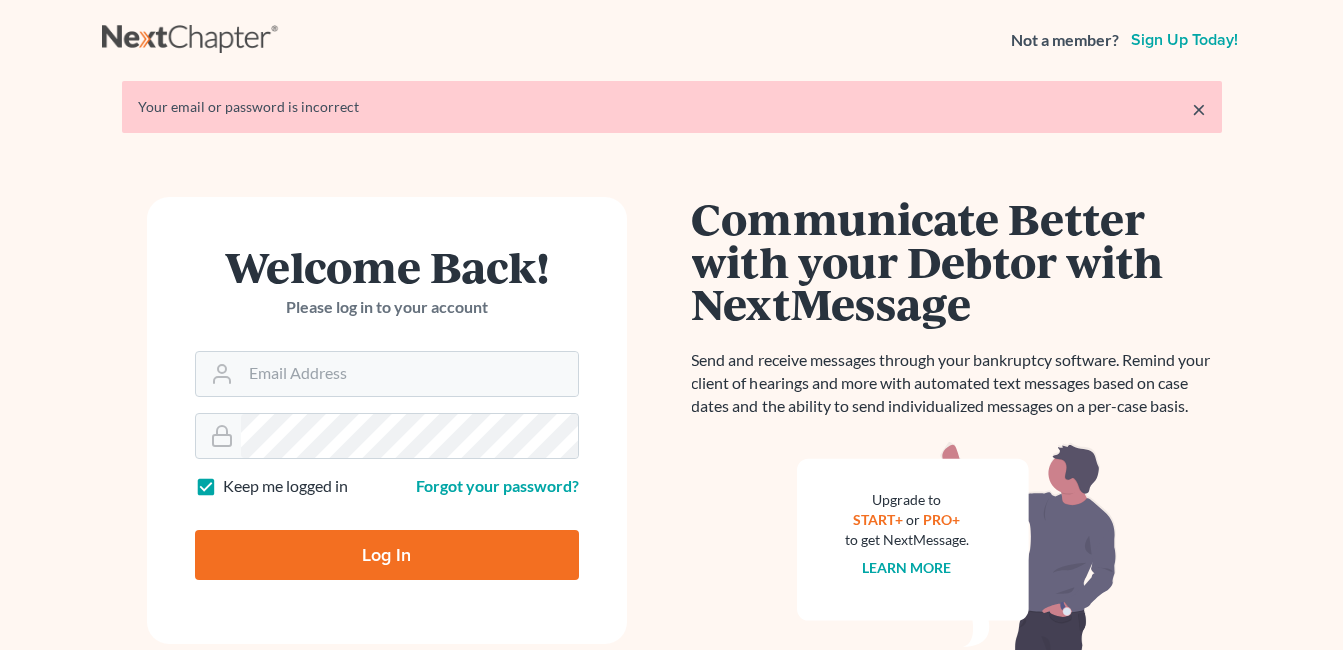 scroll, scrollTop: 0, scrollLeft: 0, axis: both 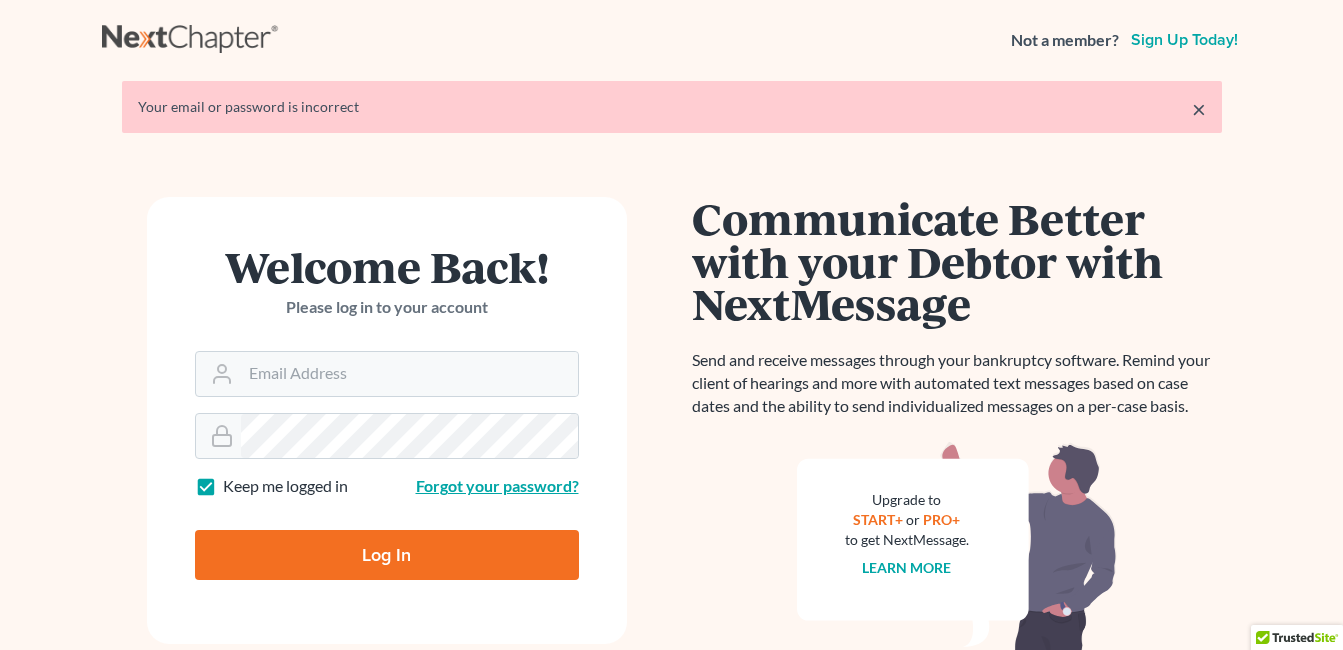 click on "Forgot your password?" at bounding box center (497, 485) 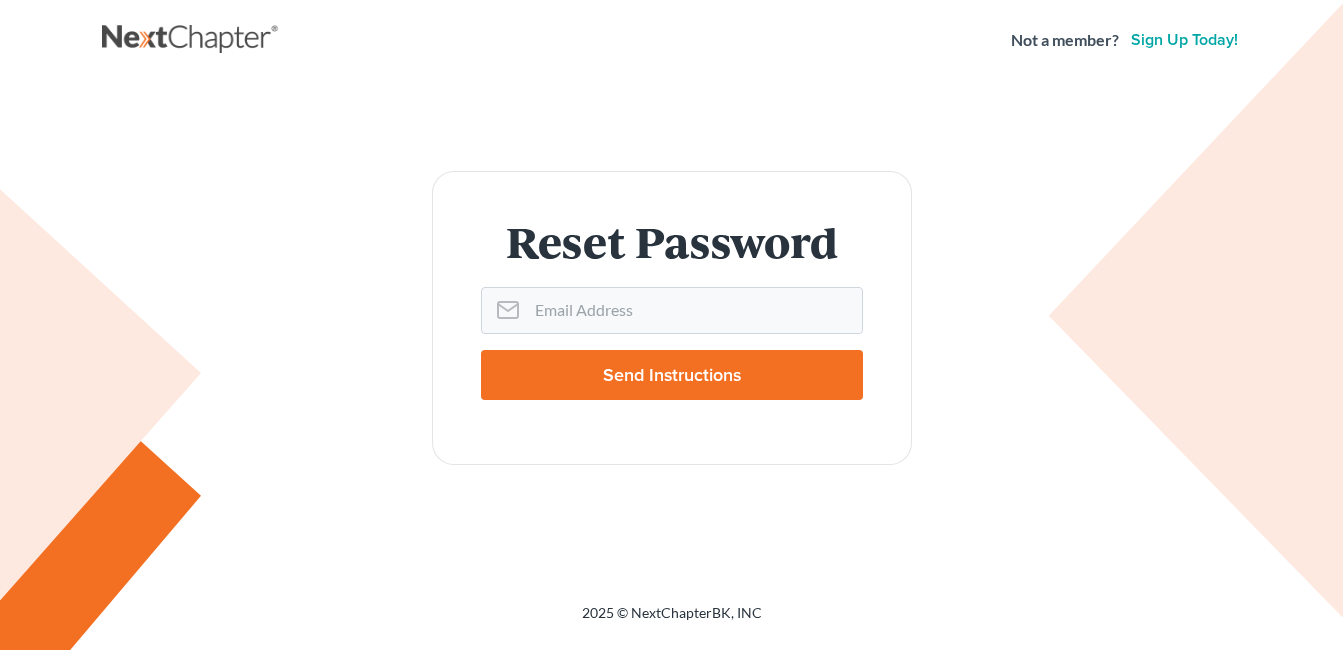 scroll, scrollTop: 0, scrollLeft: 0, axis: both 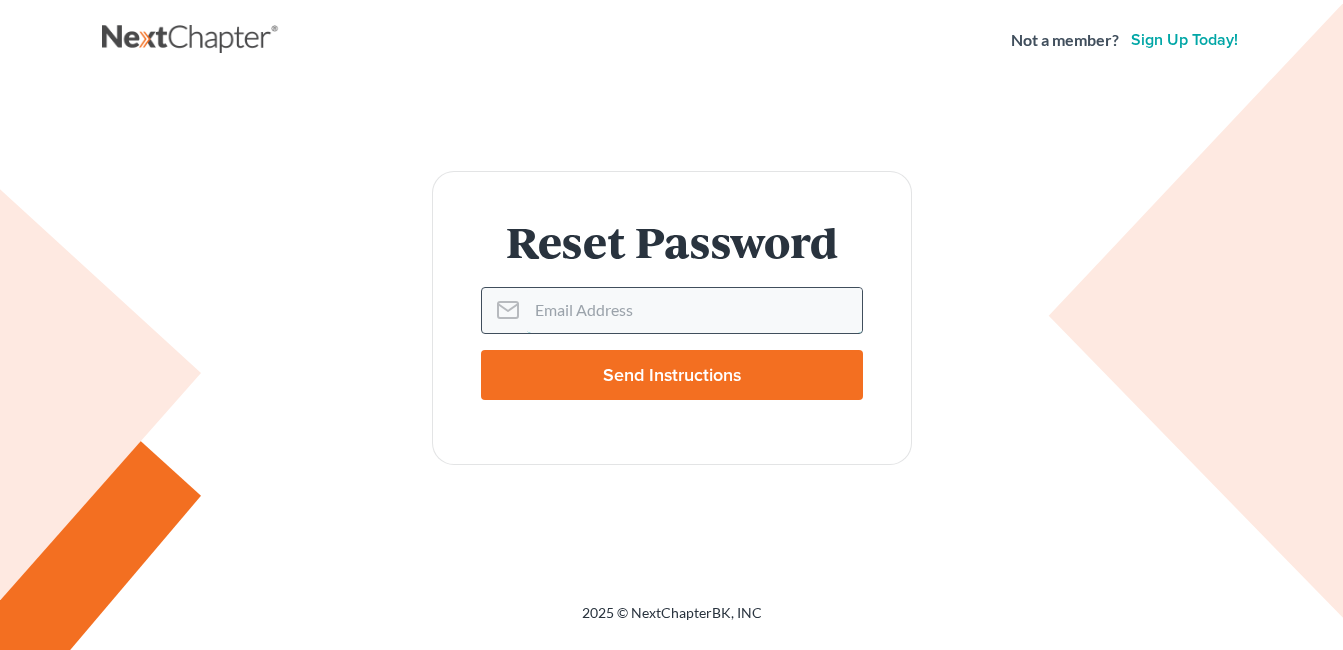 click on "Email Address" at bounding box center (694, 310) 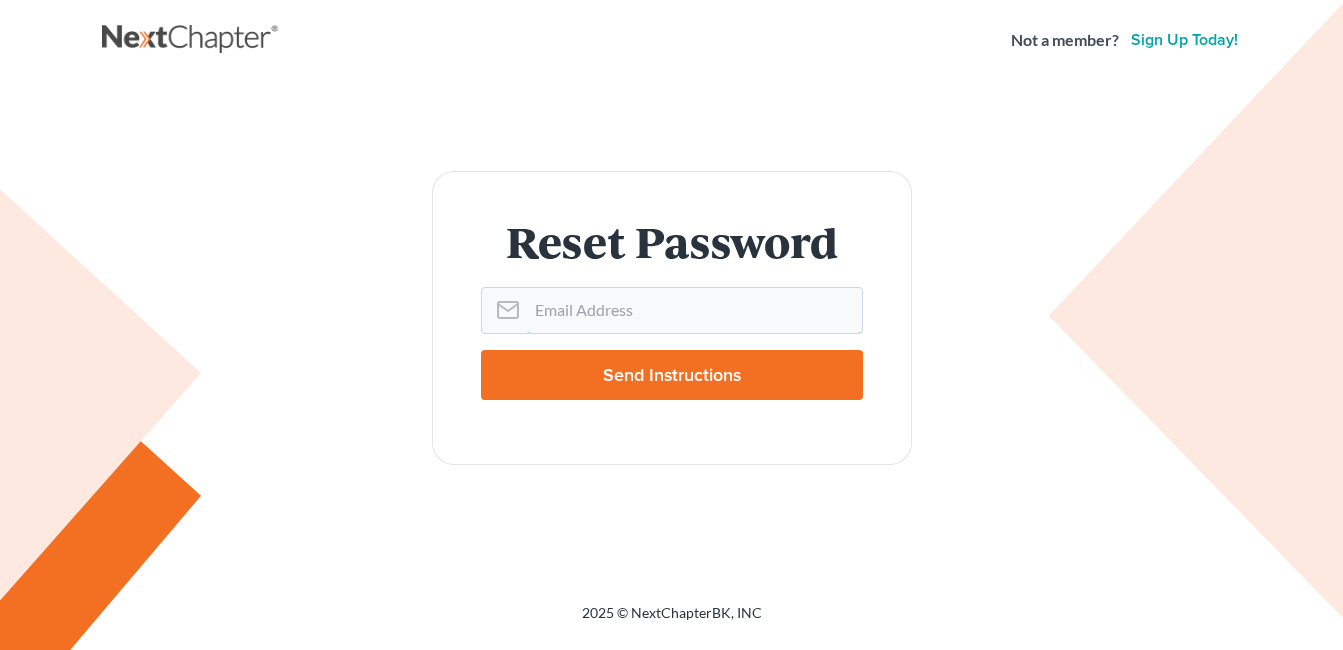 type on "[USERNAME]@[DOMAIN]" 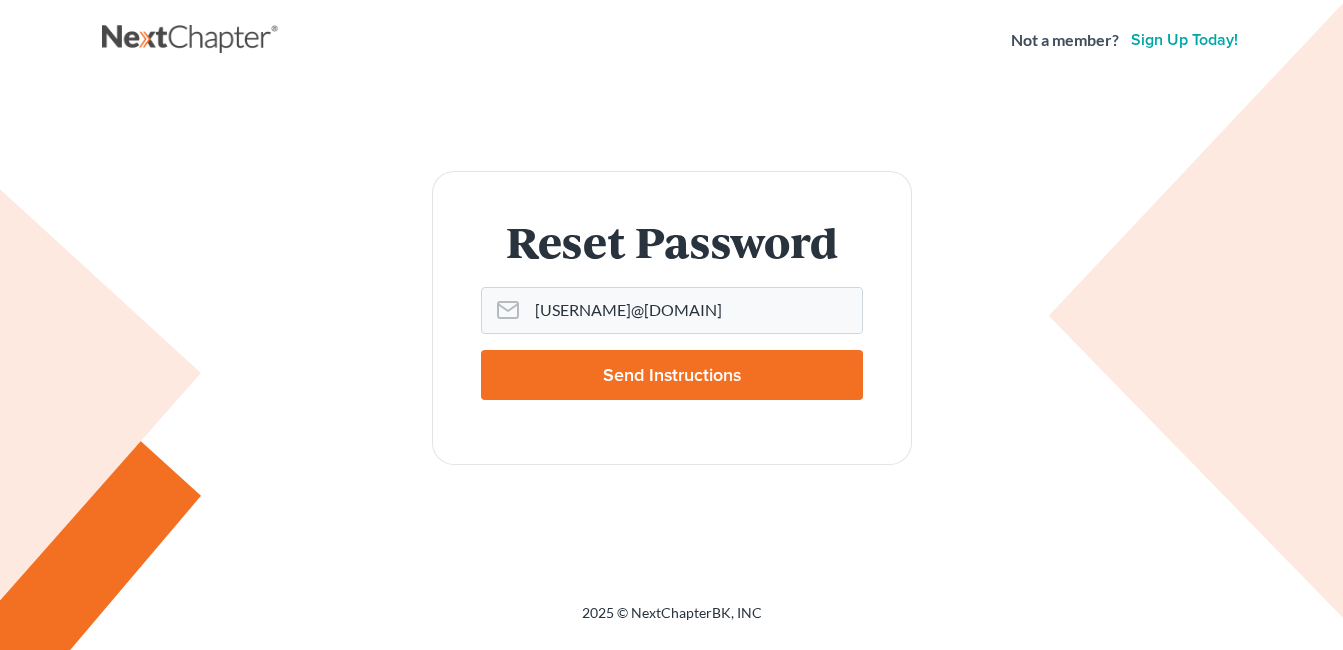 click on "Send Instructions" at bounding box center (672, 375) 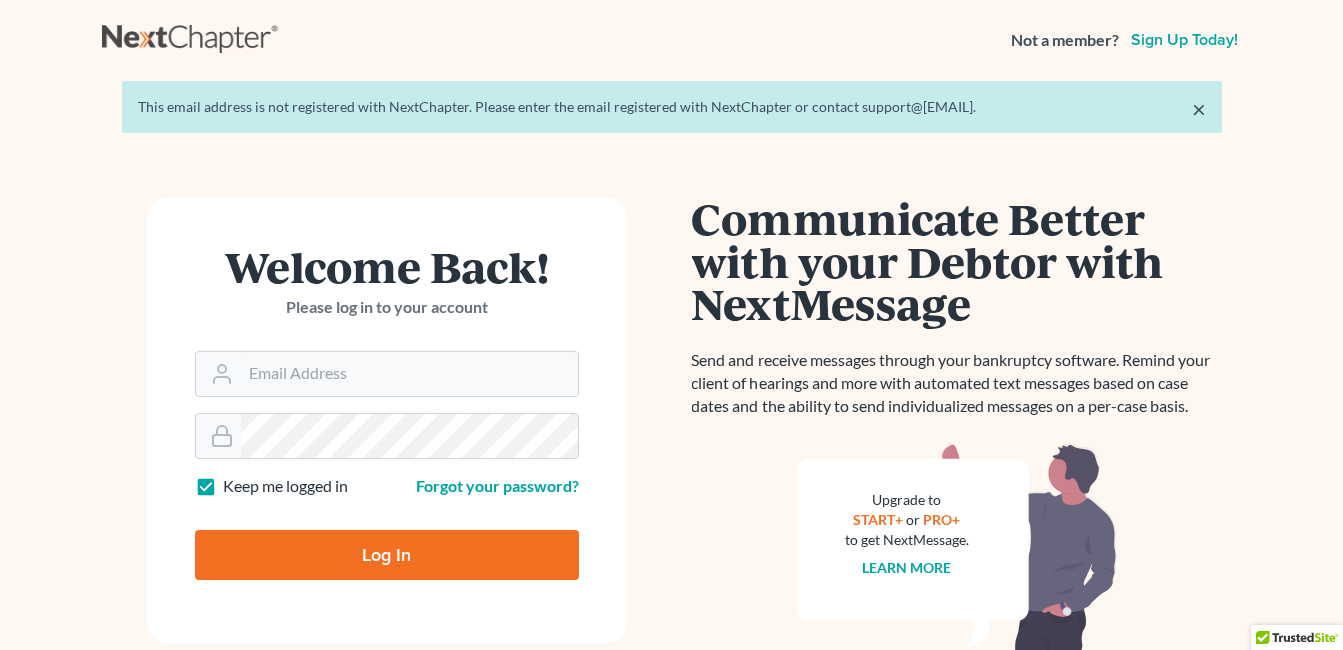 scroll, scrollTop: 0, scrollLeft: 0, axis: both 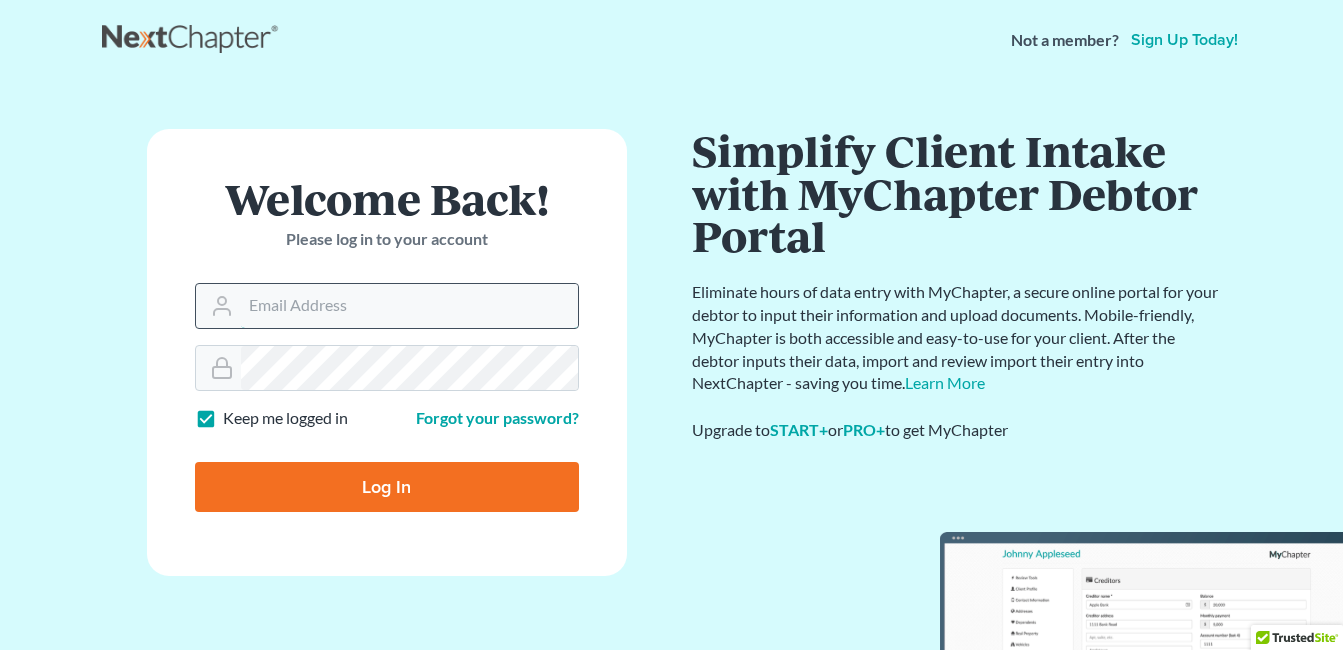click on "Email Address" at bounding box center [409, 306] 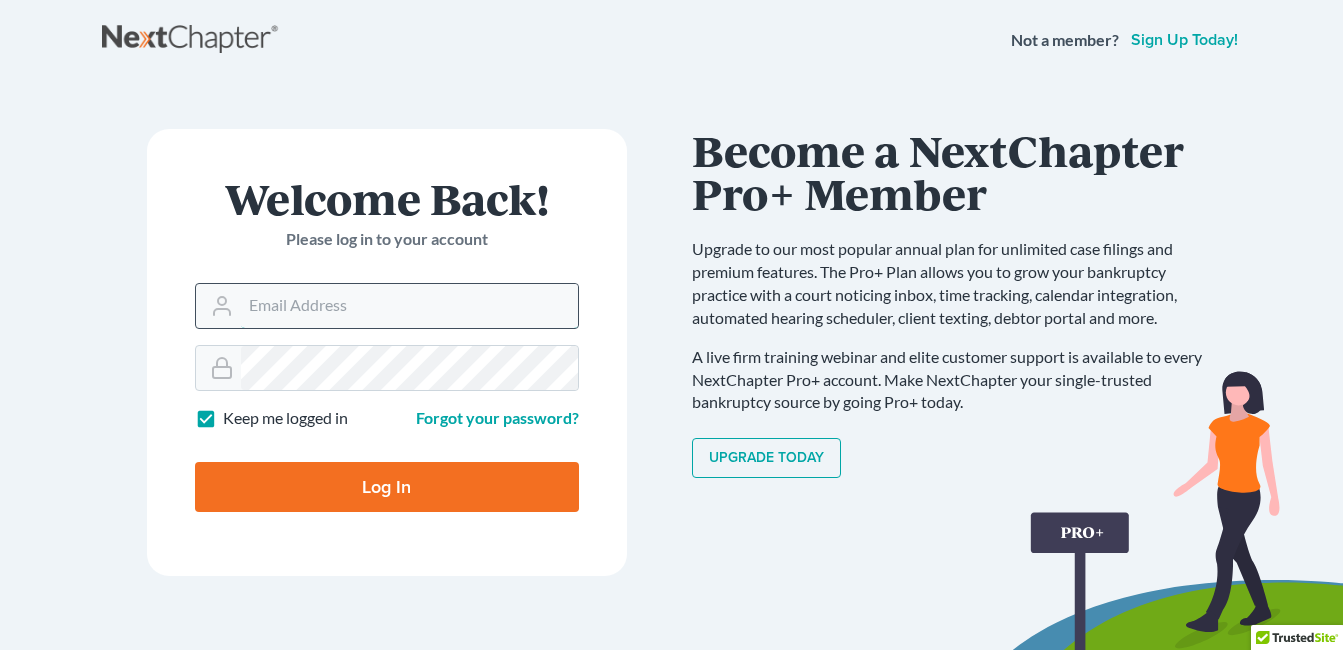 click on "Email Address" at bounding box center (409, 306) 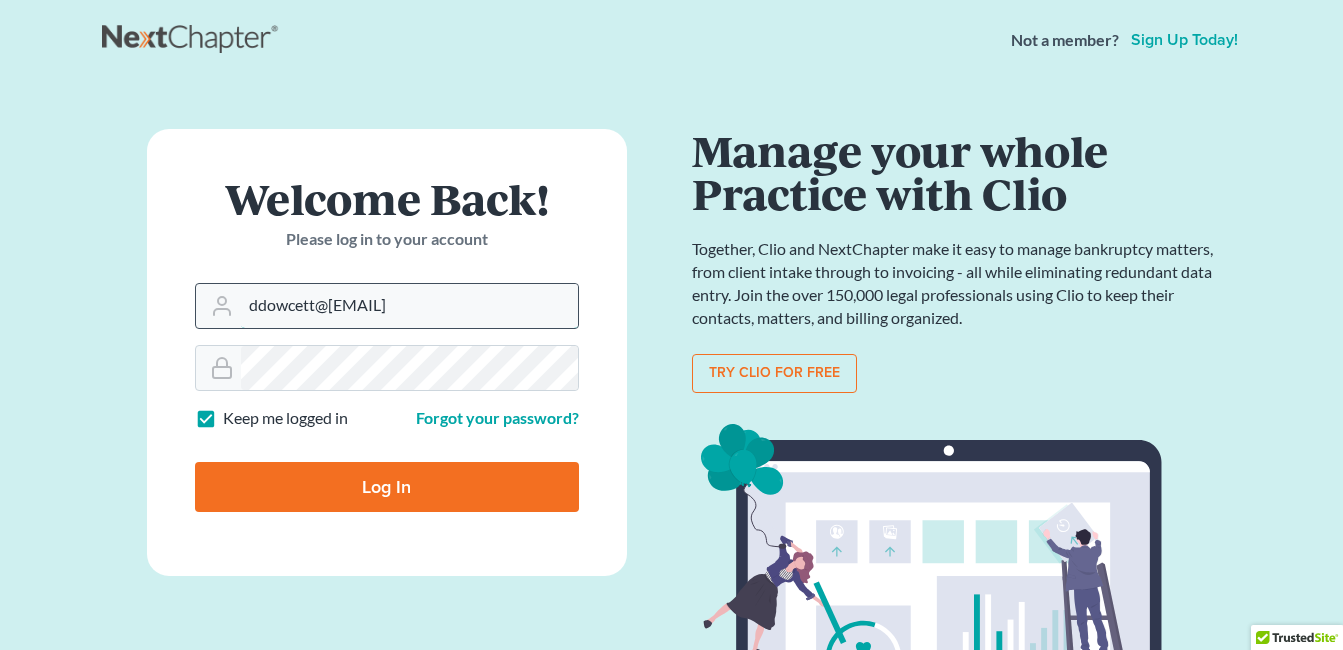 type on "ddowcett@gmail" 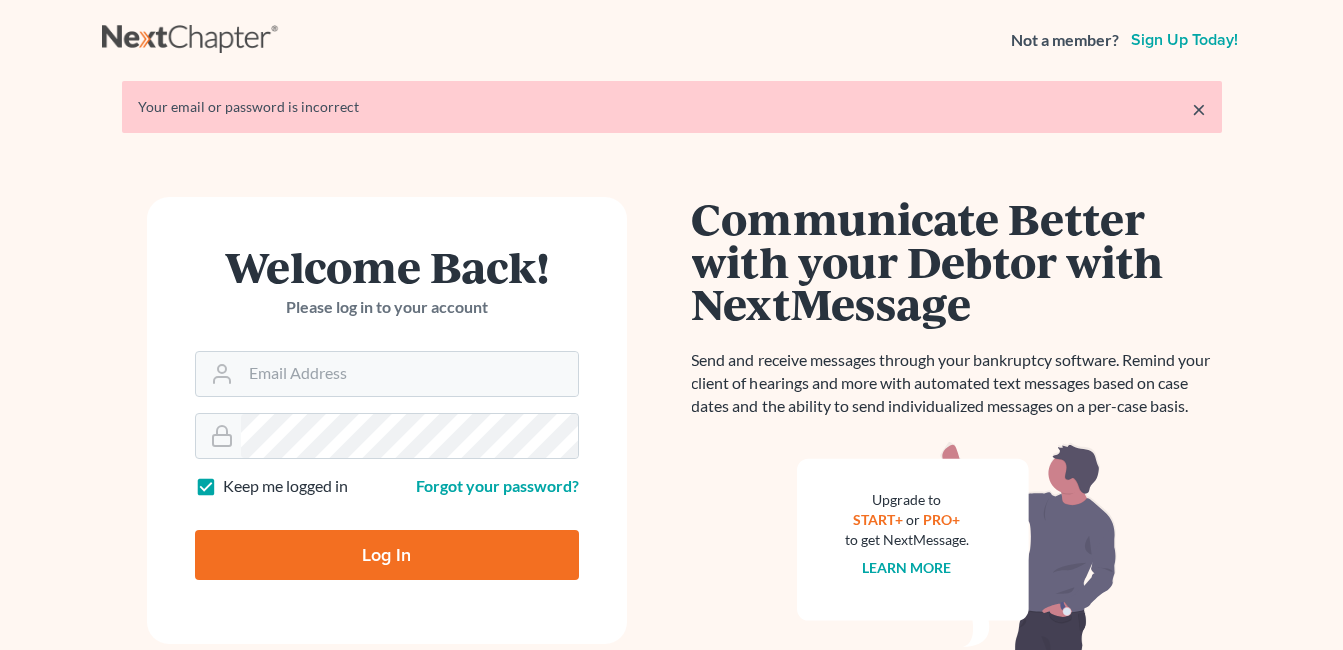 scroll, scrollTop: 0, scrollLeft: 0, axis: both 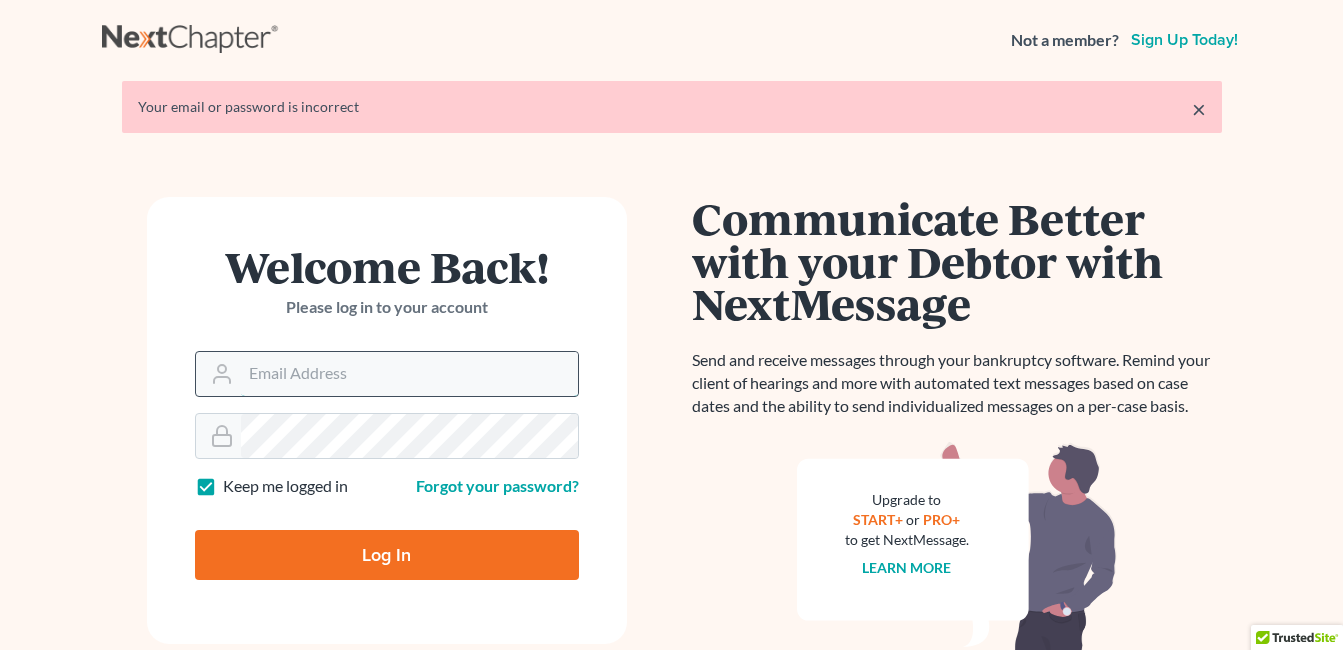 click on "Email Address" at bounding box center (409, 374) 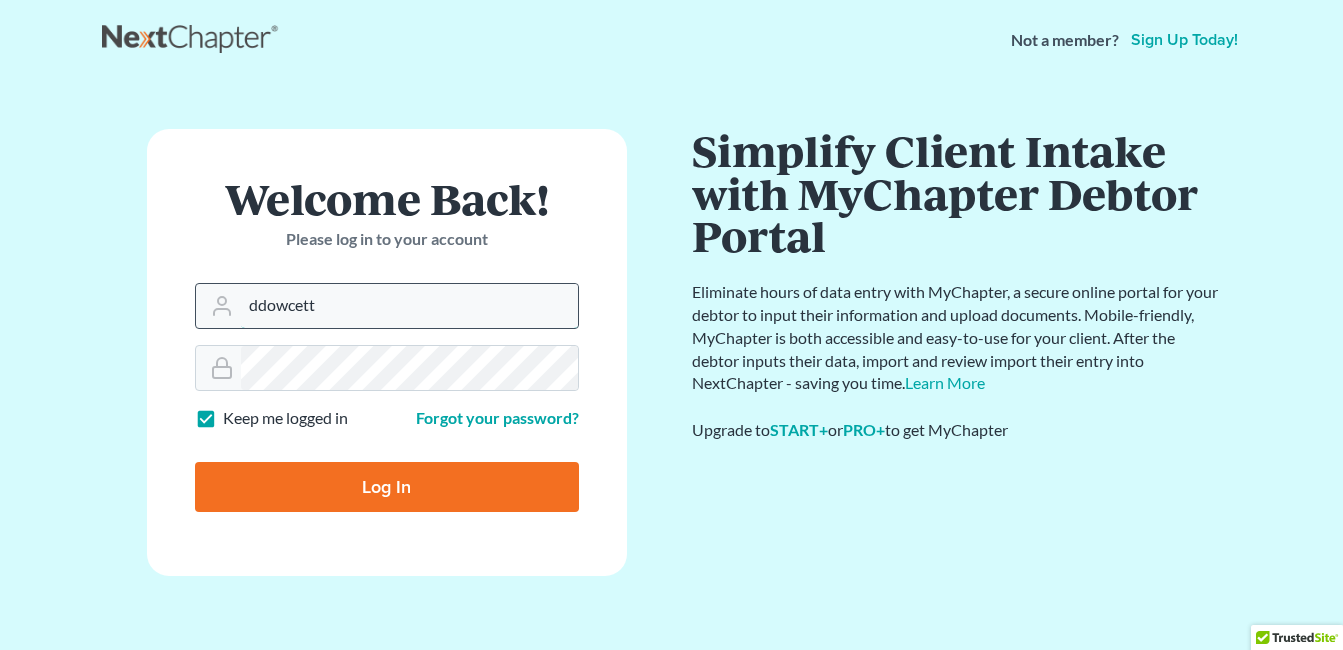 type on "[EMAIL]" 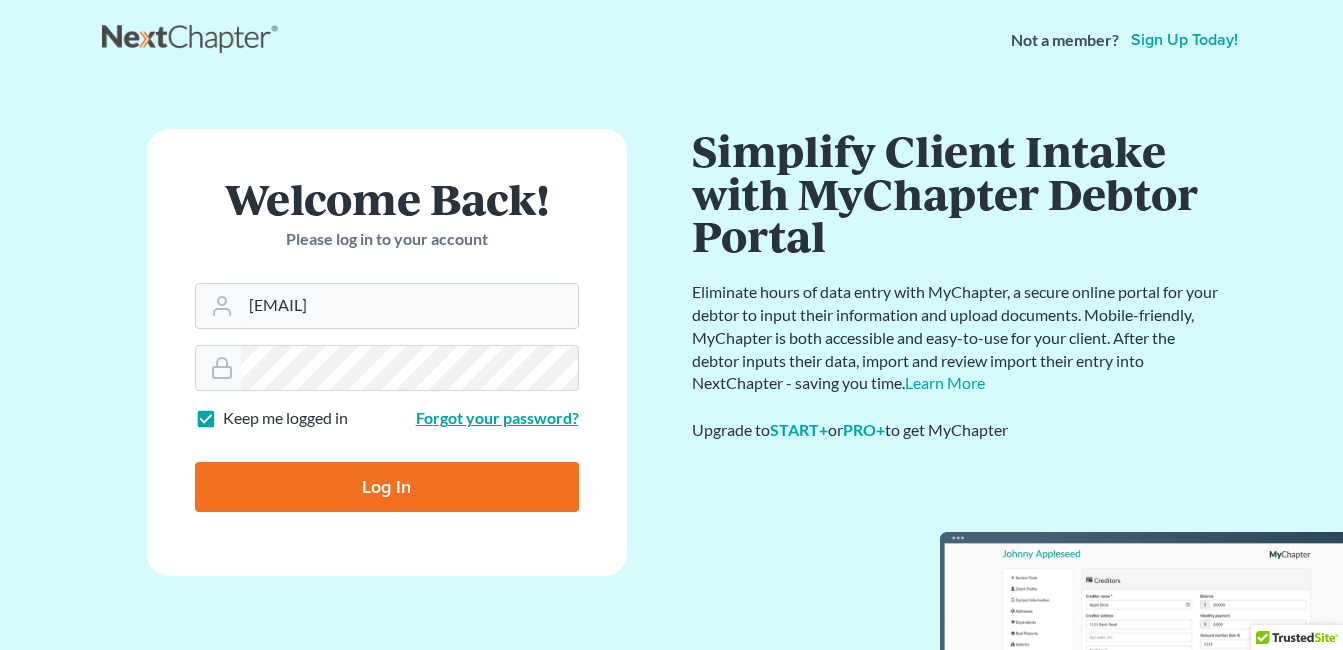 click on "Forgot your password?" at bounding box center [497, 417] 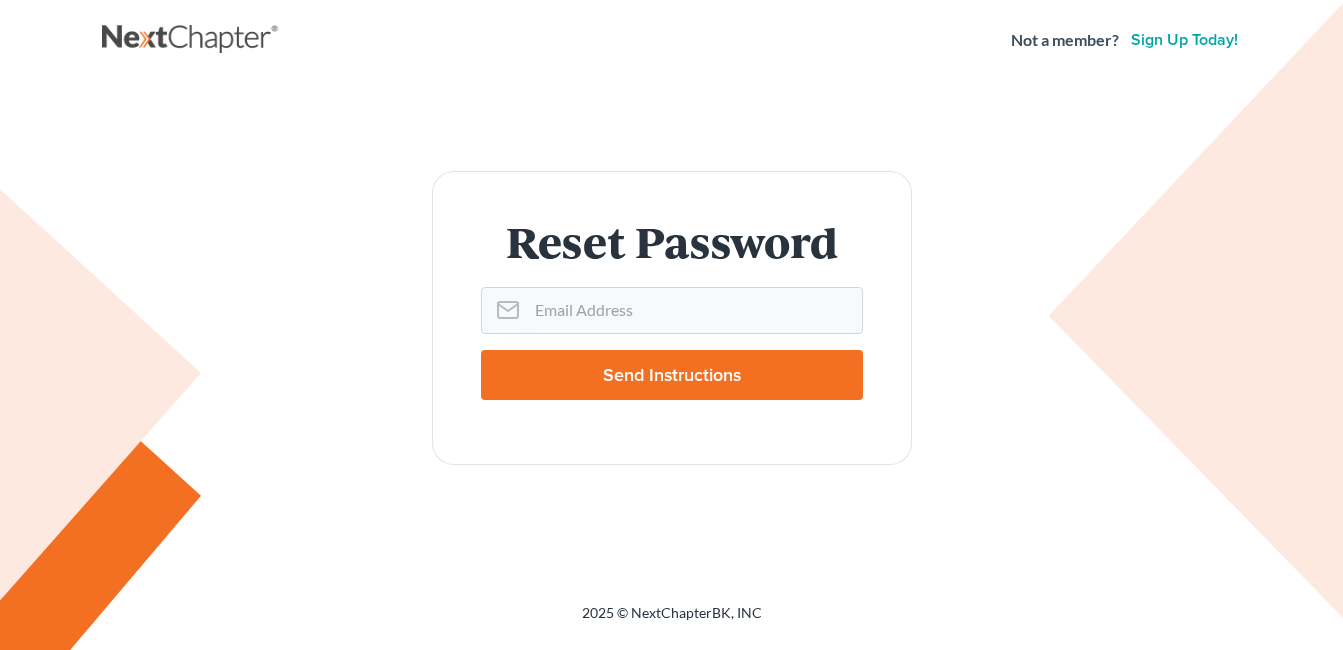 scroll, scrollTop: 0, scrollLeft: 0, axis: both 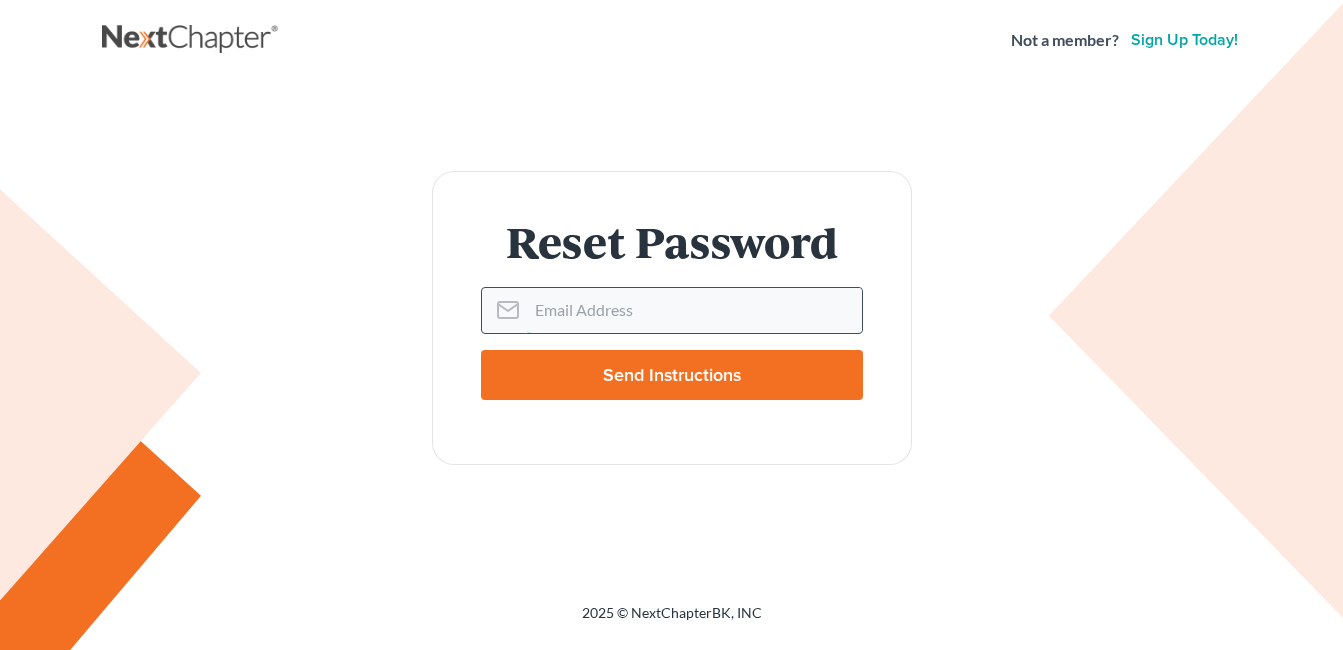 click on "Email Address" at bounding box center [694, 310] 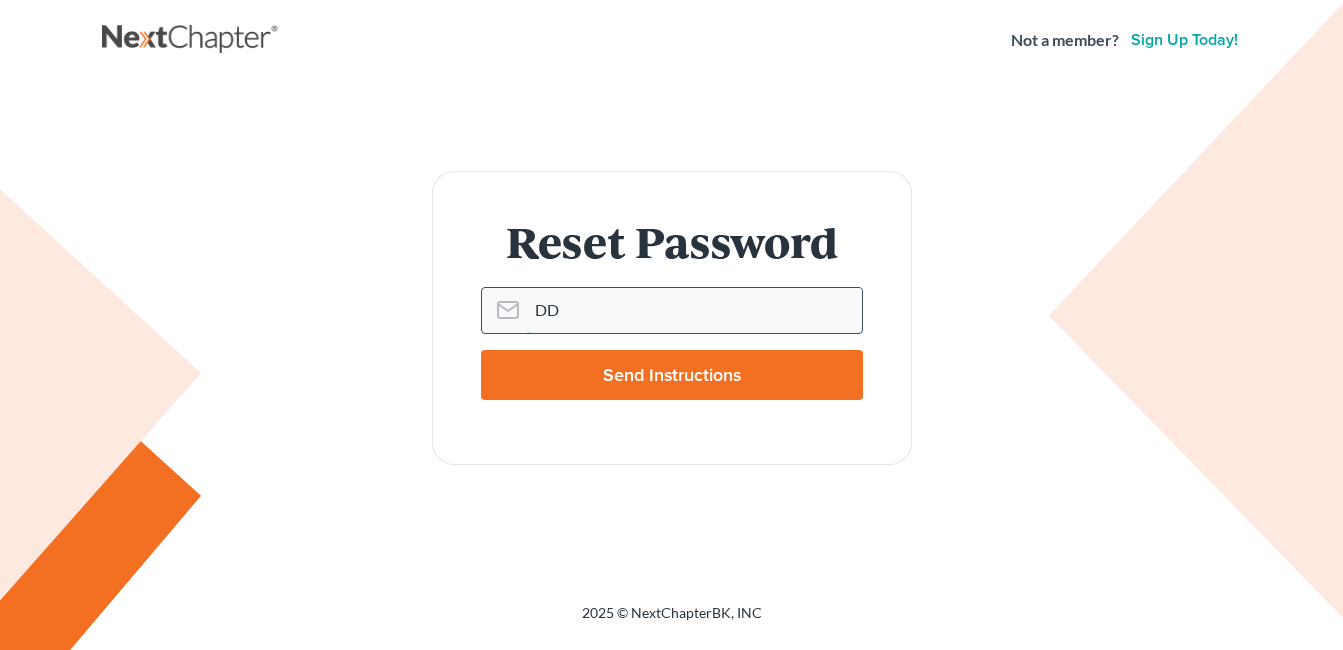 type on "D" 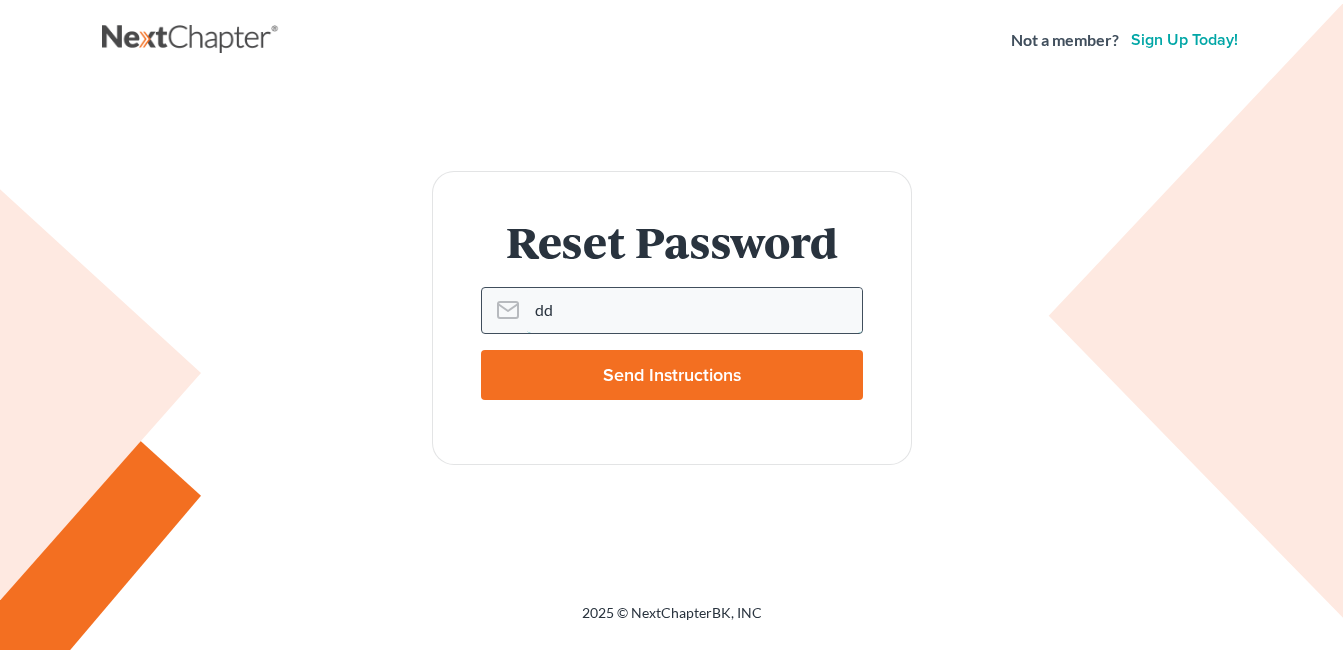type on "d" 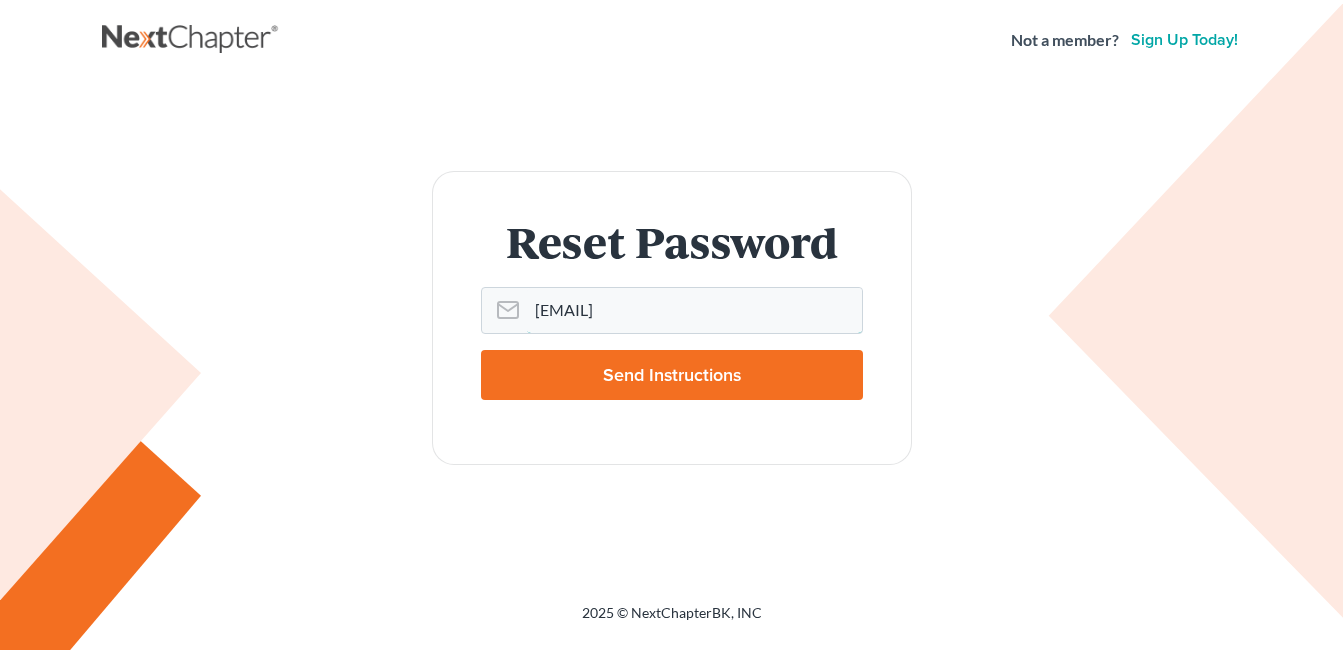 type on "[EMAIL]" 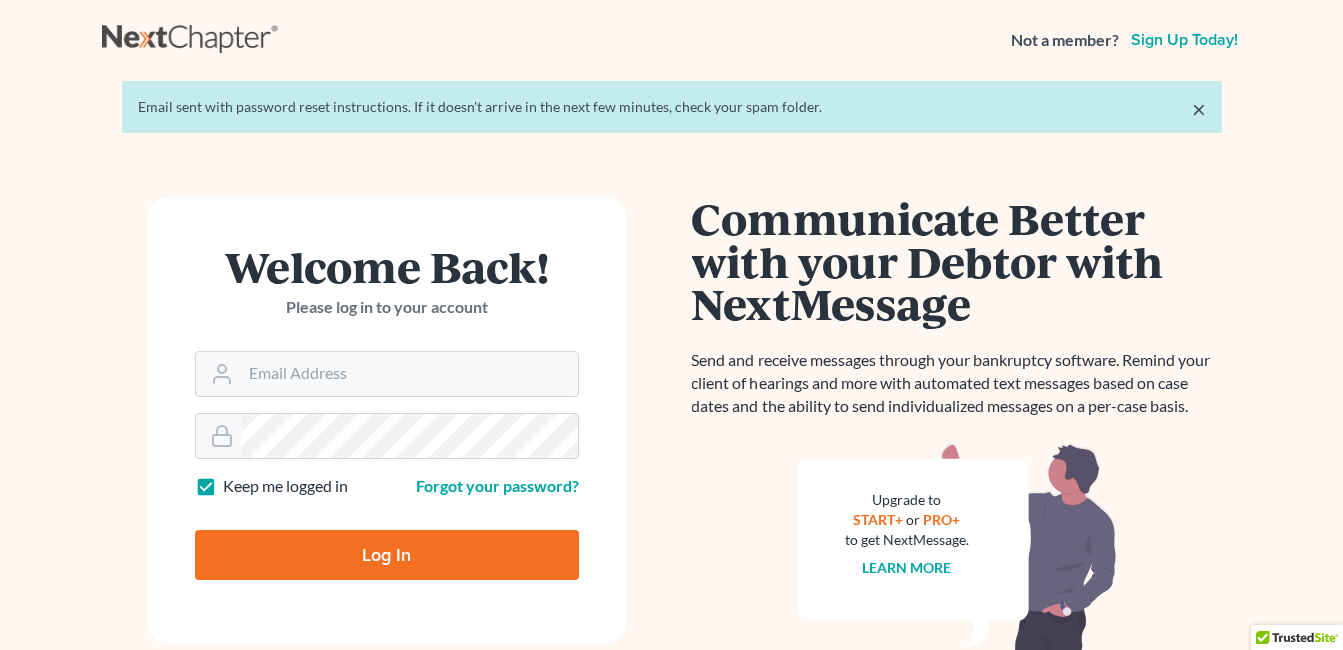 scroll, scrollTop: 0, scrollLeft: 0, axis: both 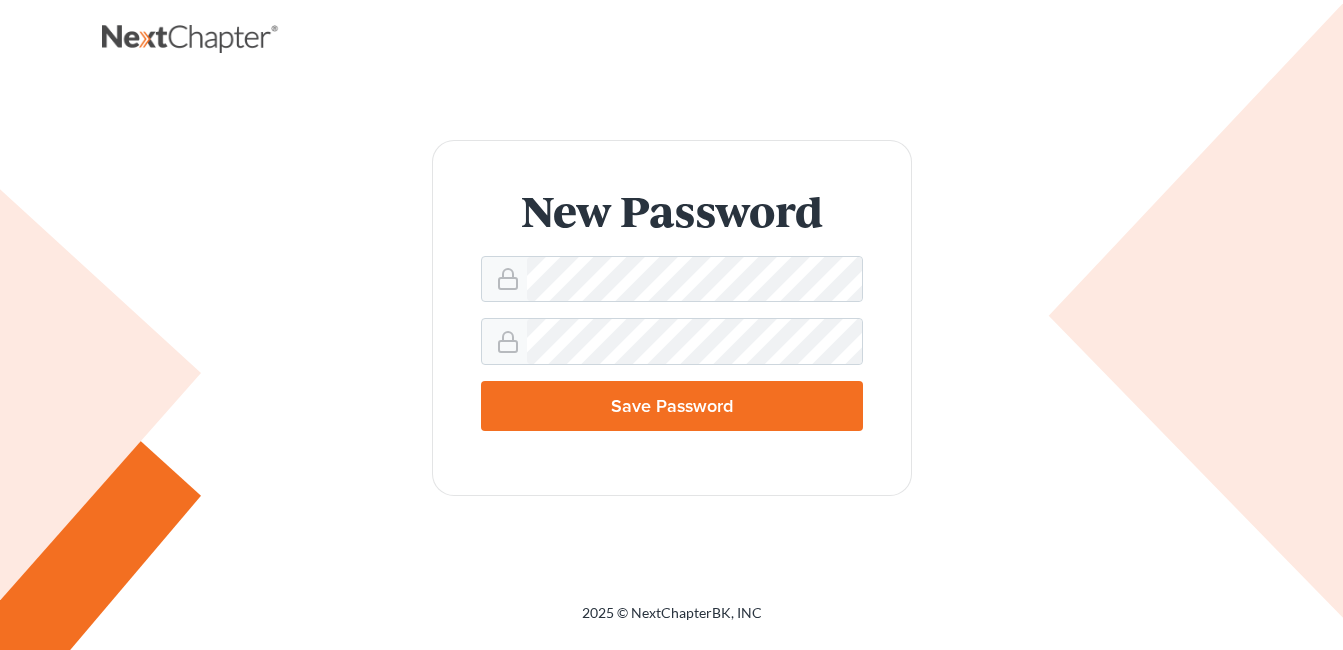 click on "Save Password" at bounding box center [672, 406] 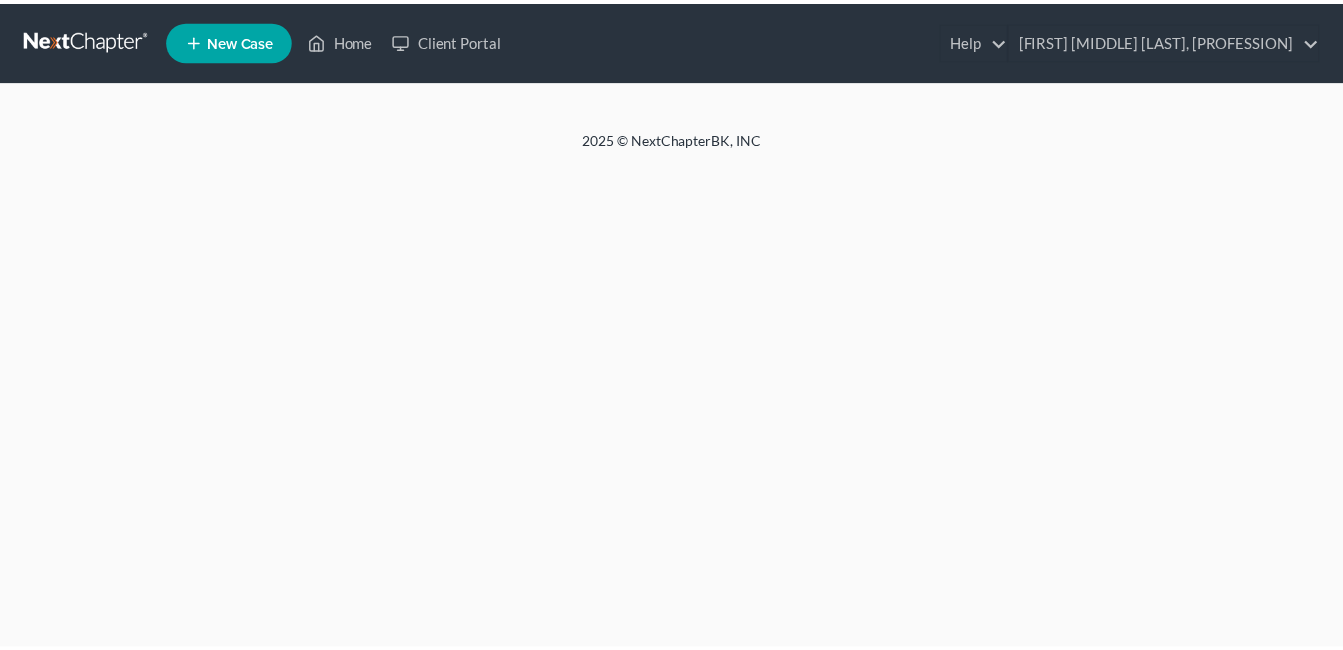 scroll, scrollTop: 0, scrollLeft: 0, axis: both 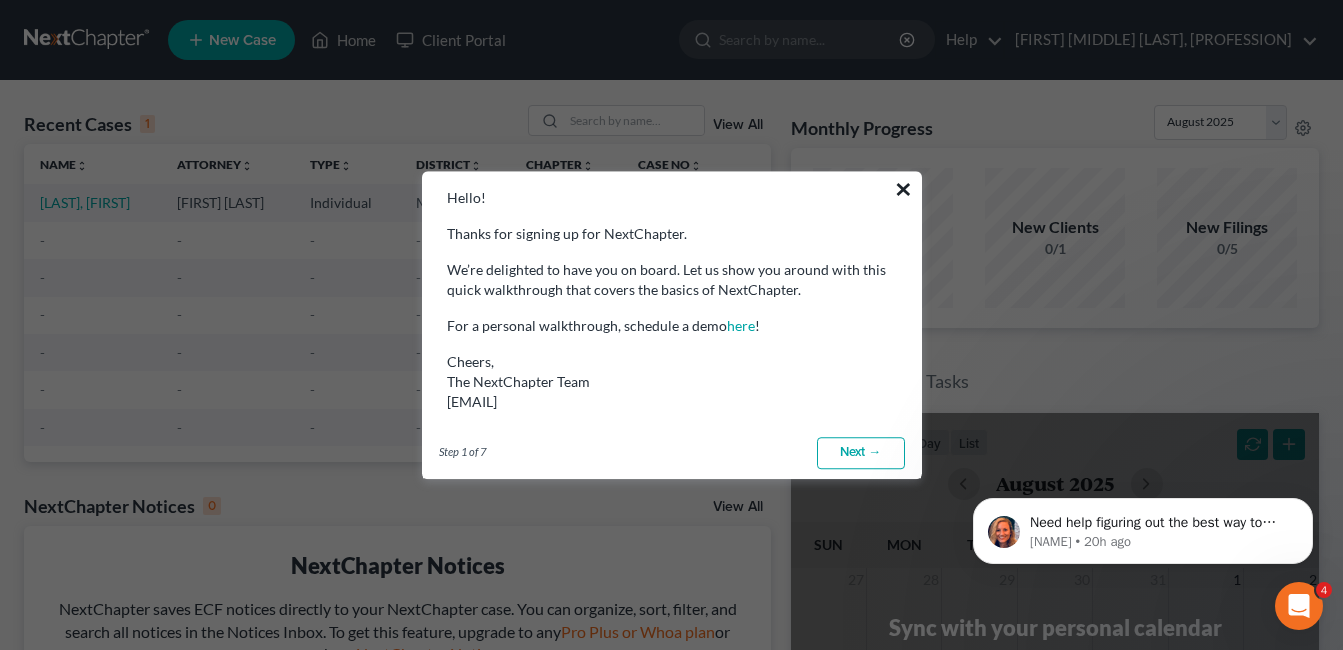 click on "×" at bounding box center (903, 189) 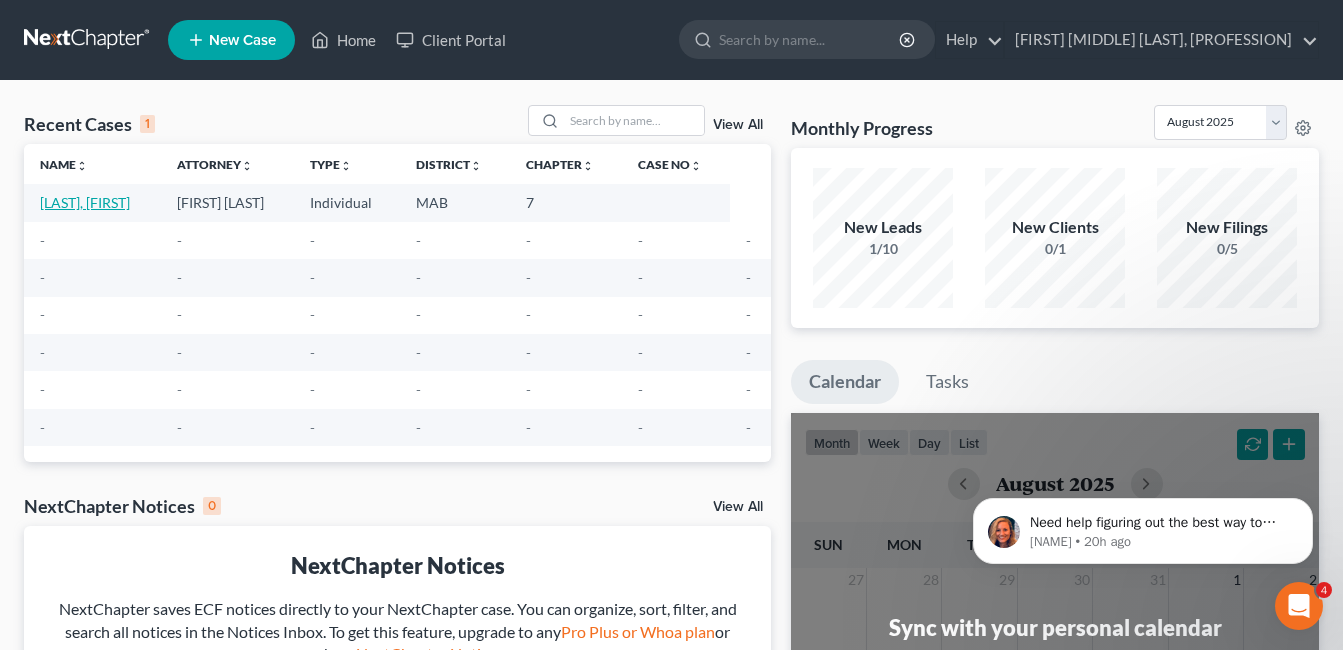 click on "[LAST], [FIRST]" at bounding box center (85, 202) 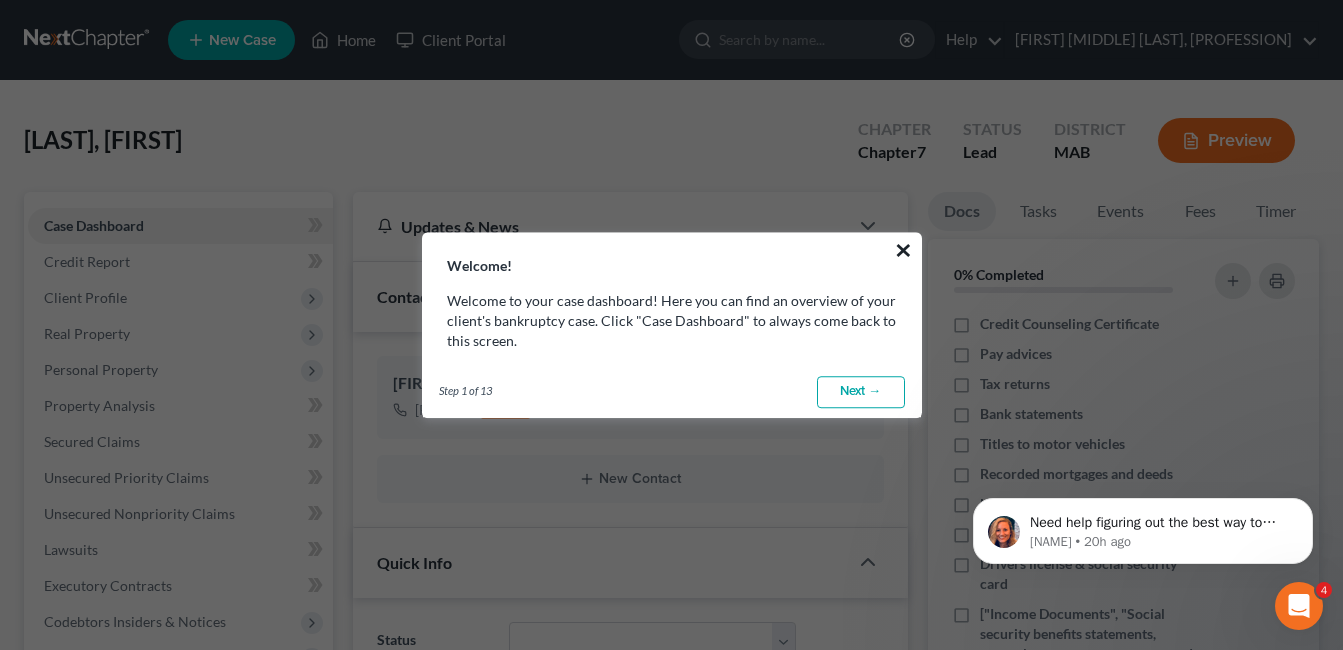 click on "×" at bounding box center (903, 250) 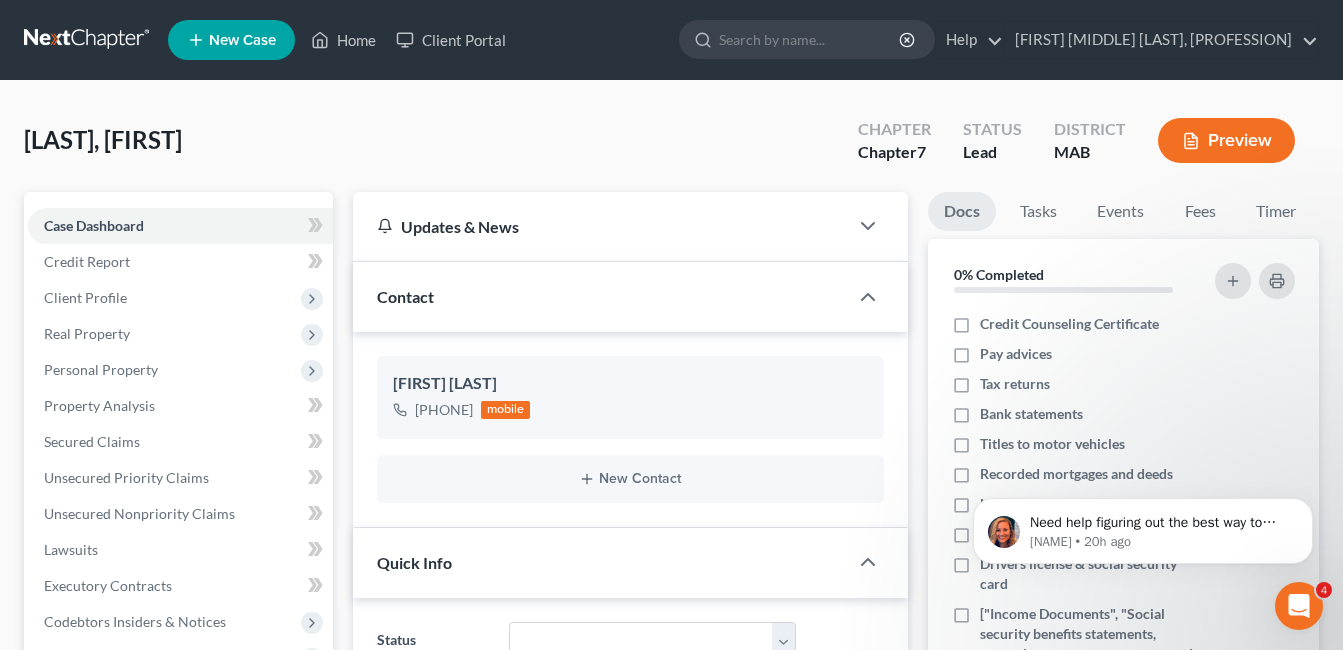 click on "Need help figuring out the best way to enter your client's income?    Here's a quick article to show you how to use the different income input options:   Feel free to message me with any questions! [FIRST] • 20h ago" at bounding box center [1143, 439] 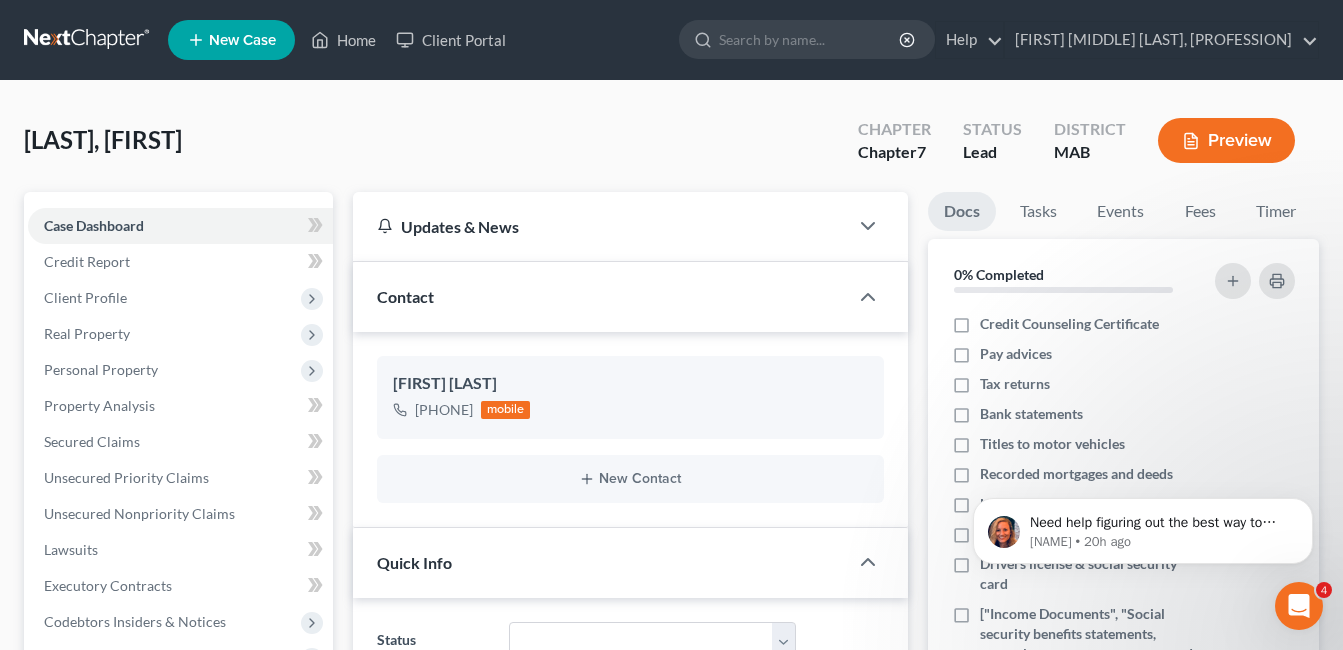 click on "Need help figuring out the best way to enter your client's income?    Here's a quick article to show you how to use the different income input options:   Feel free to message me with any questions! [FIRST] • 20h ago" at bounding box center (1143, 439) 